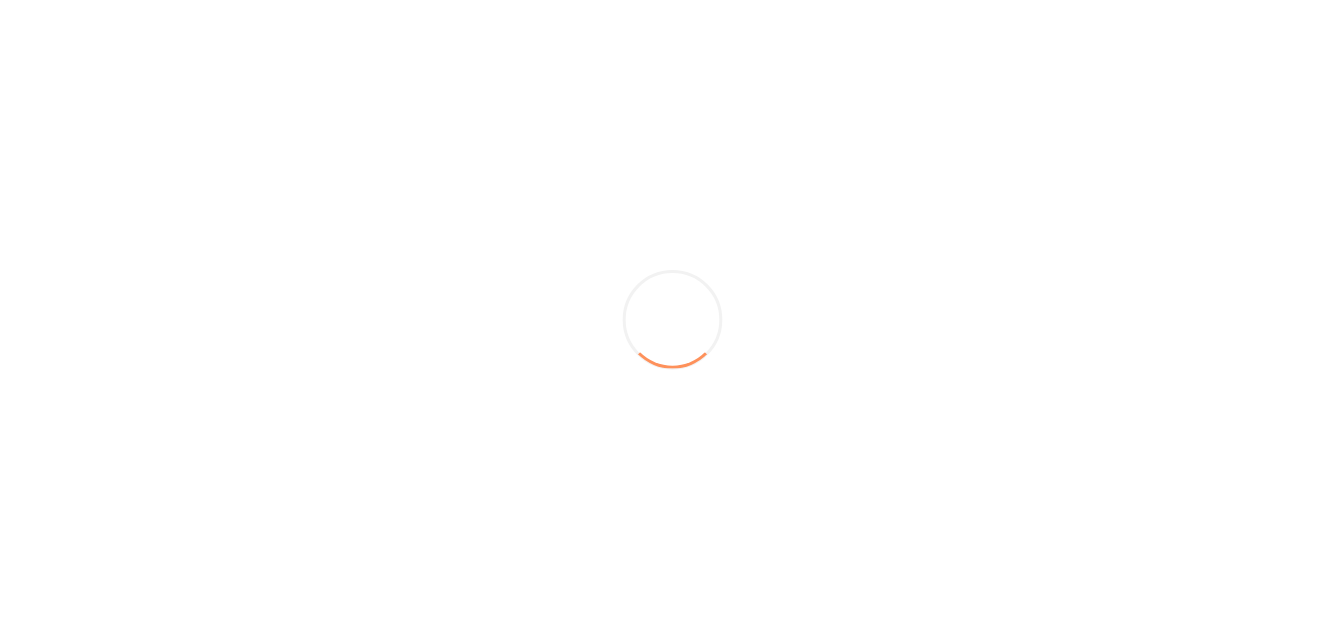 scroll, scrollTop: 0, scrollLeft: 0, axis: both 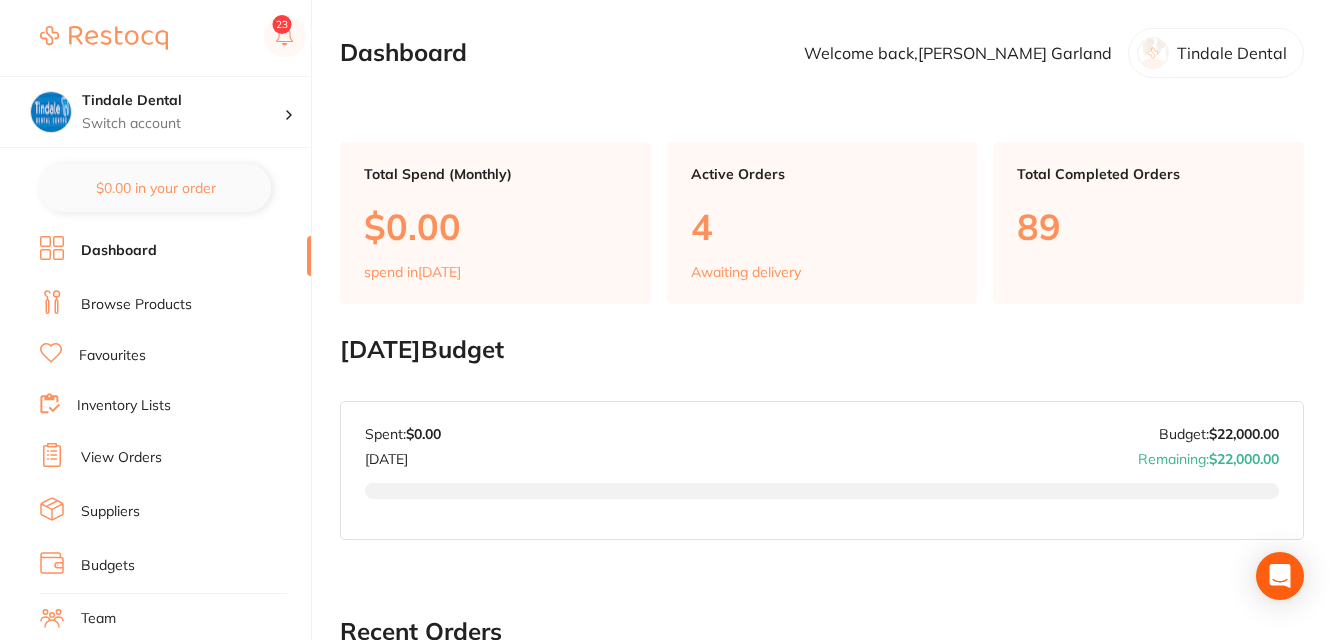 click on "Inventory Lists" at bounding box center [124, 406] 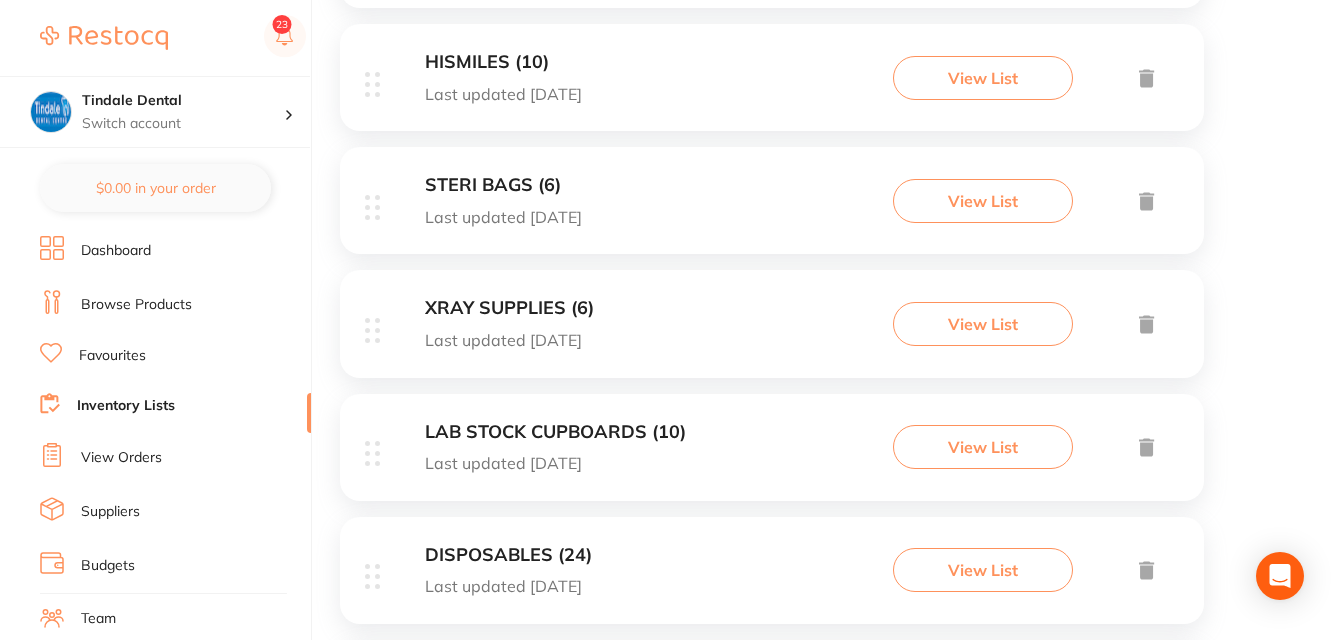 scroll, scrollTop: 400, scrollLeft: 0, axis: vertical 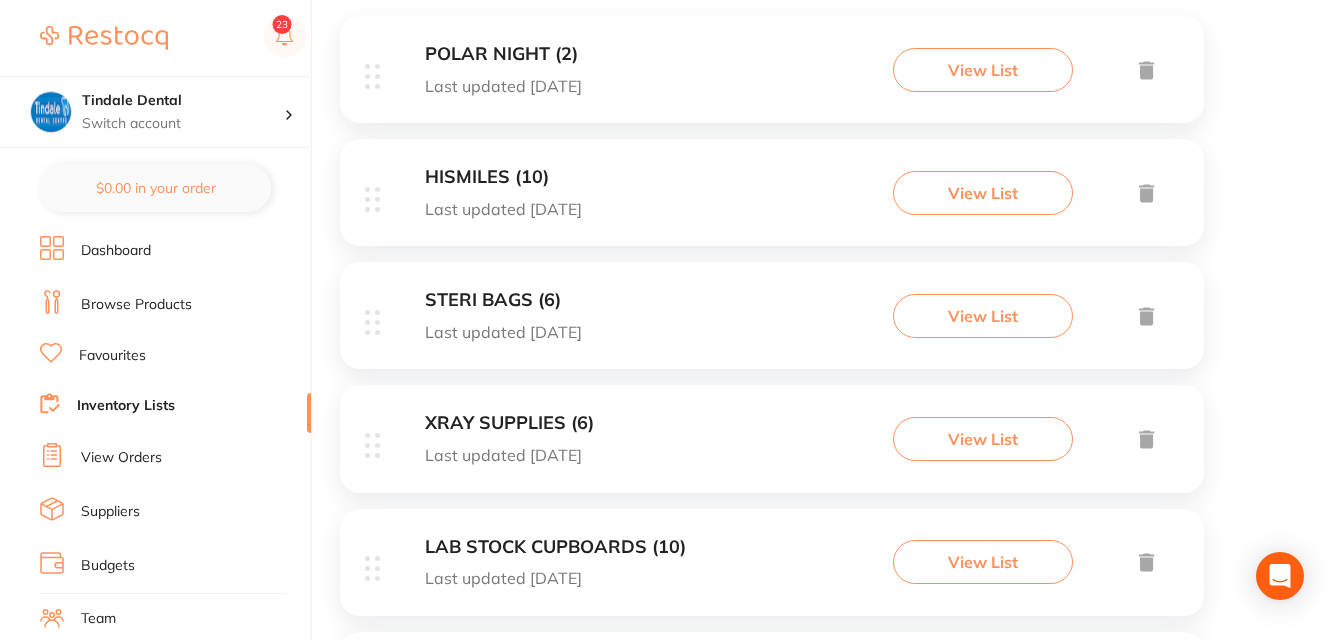 click on "Browse Products" at bounding box center [136, 305] 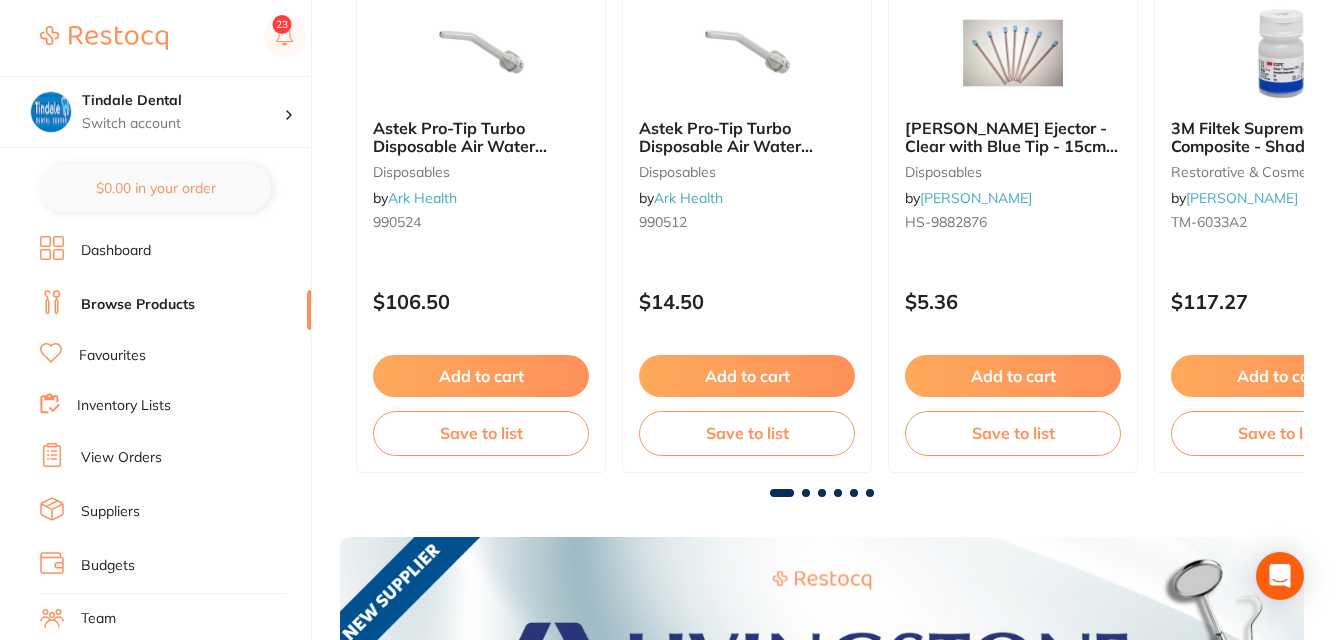 scroll, scrollTop: 0, scrollLeft: 0, axis: both 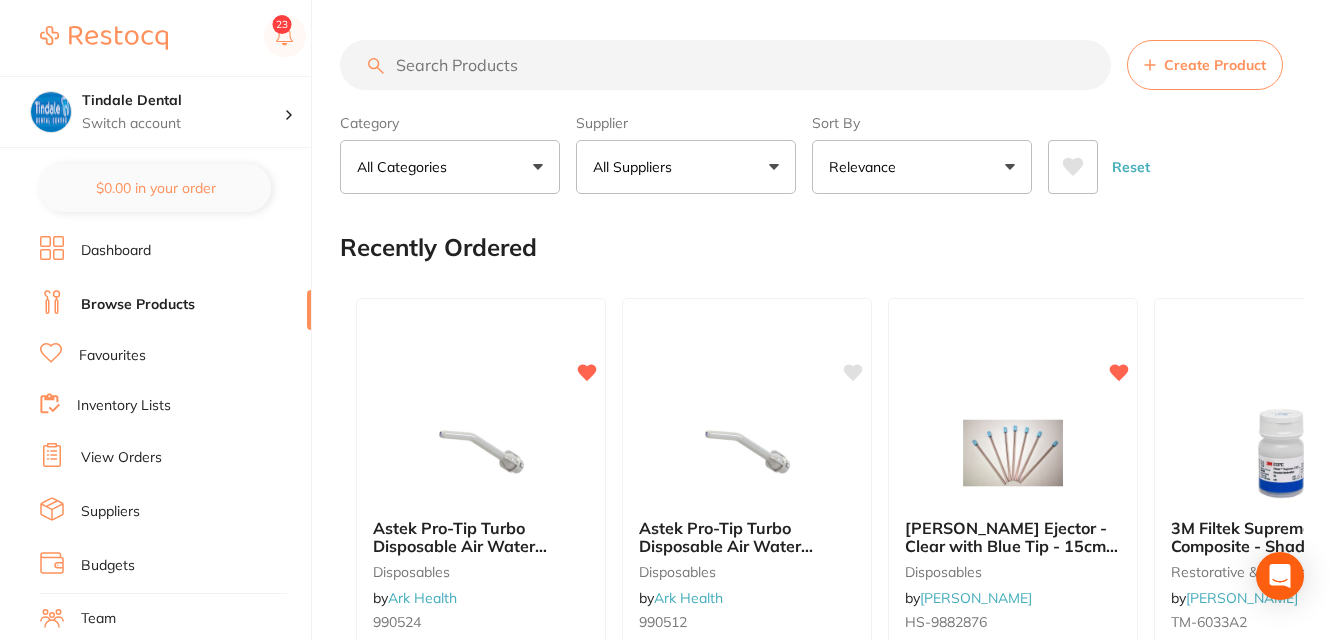 click on "Inventory Lists" at bounding box center (124, 406) 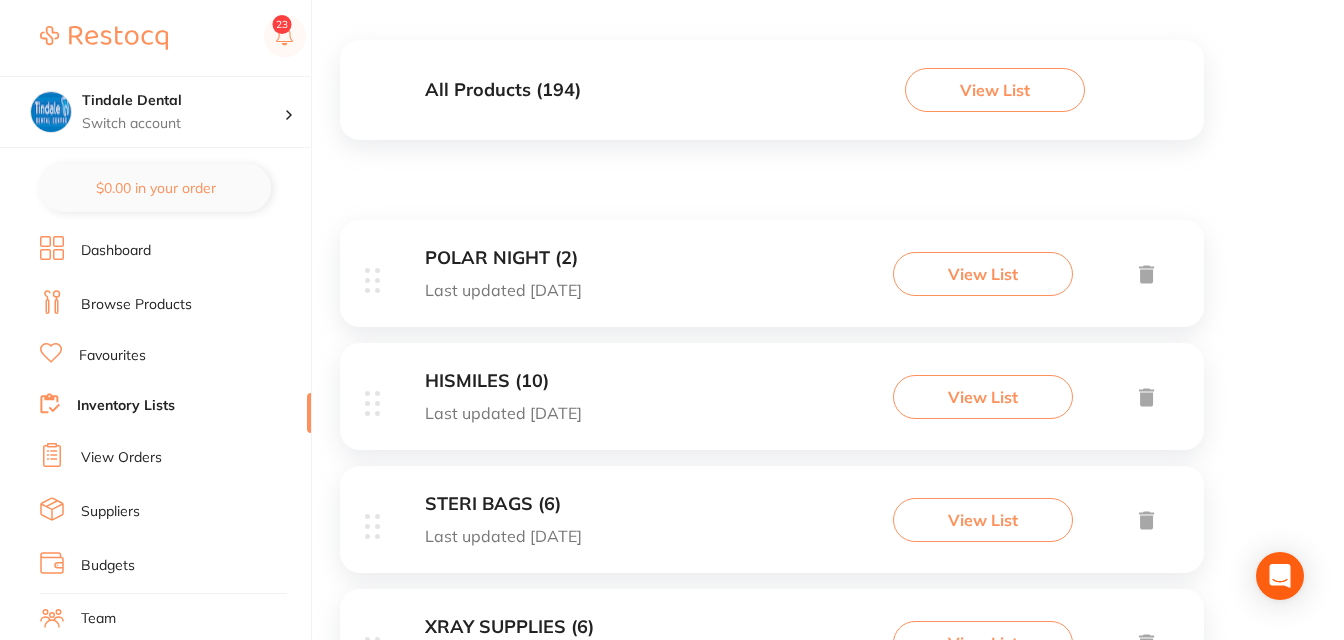 scroll, scrollTop: 200, scrollLeft: 0, axis: vertical 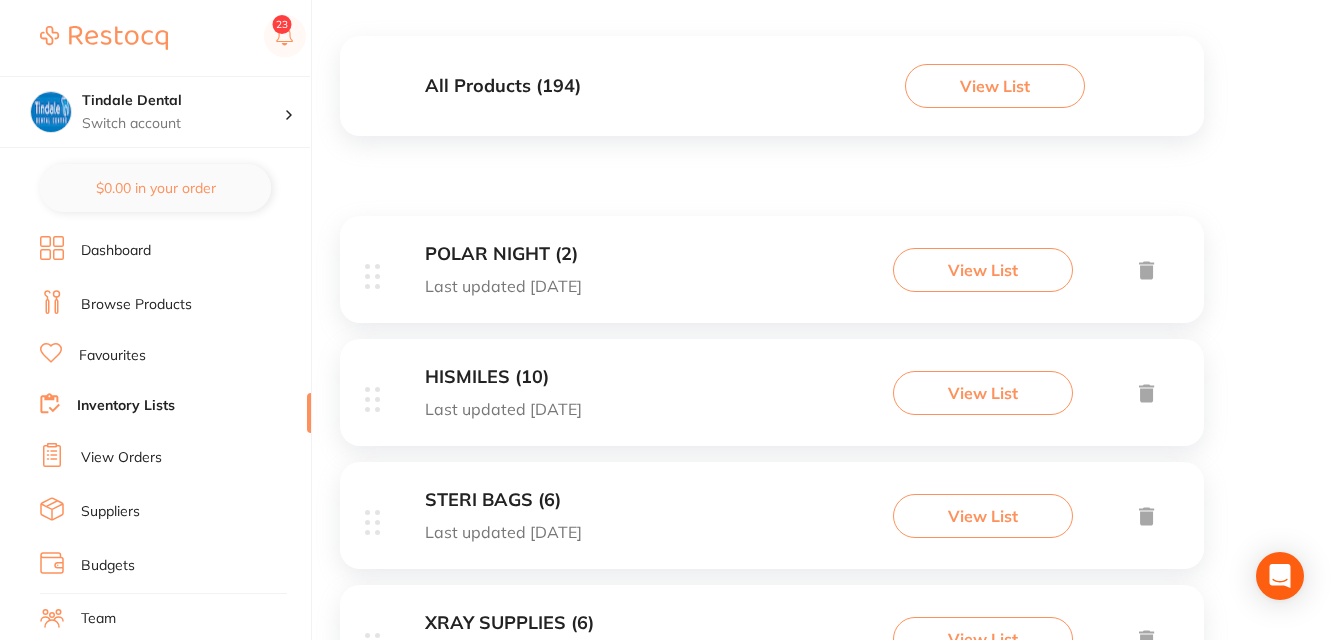 click on "All Products ( 194 )" at bounding box center (503, 86) 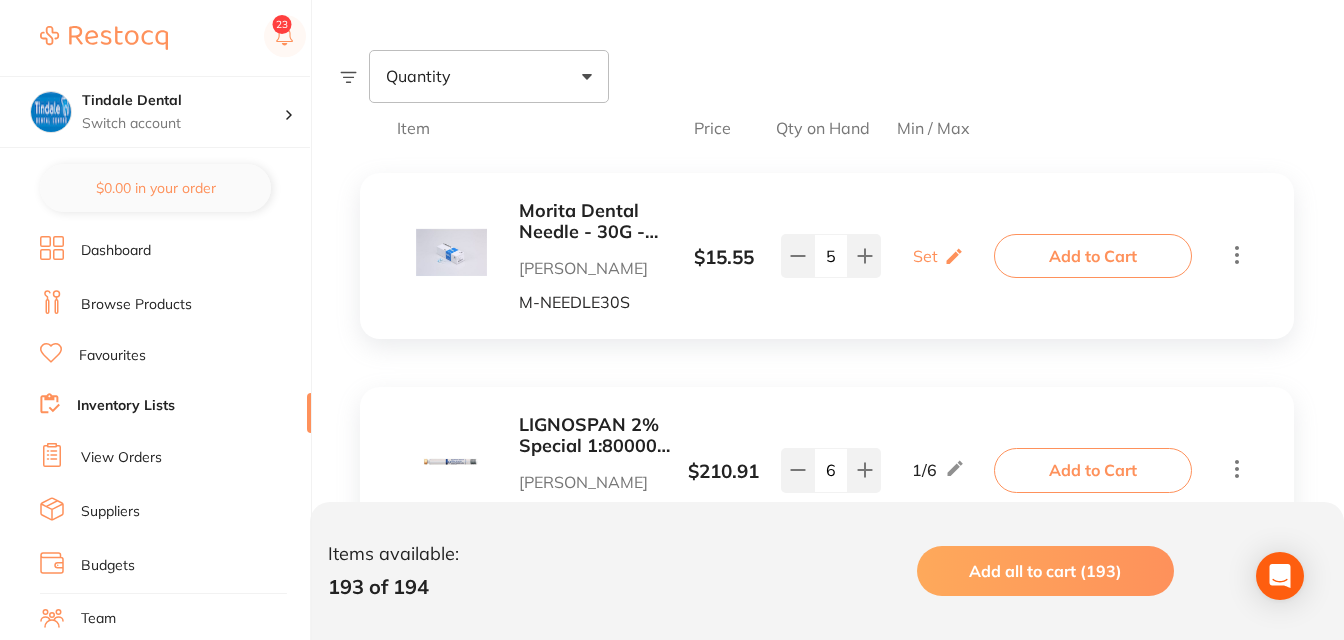 scroll, scrollTop: 0, scrollLeft: 0, axis: both 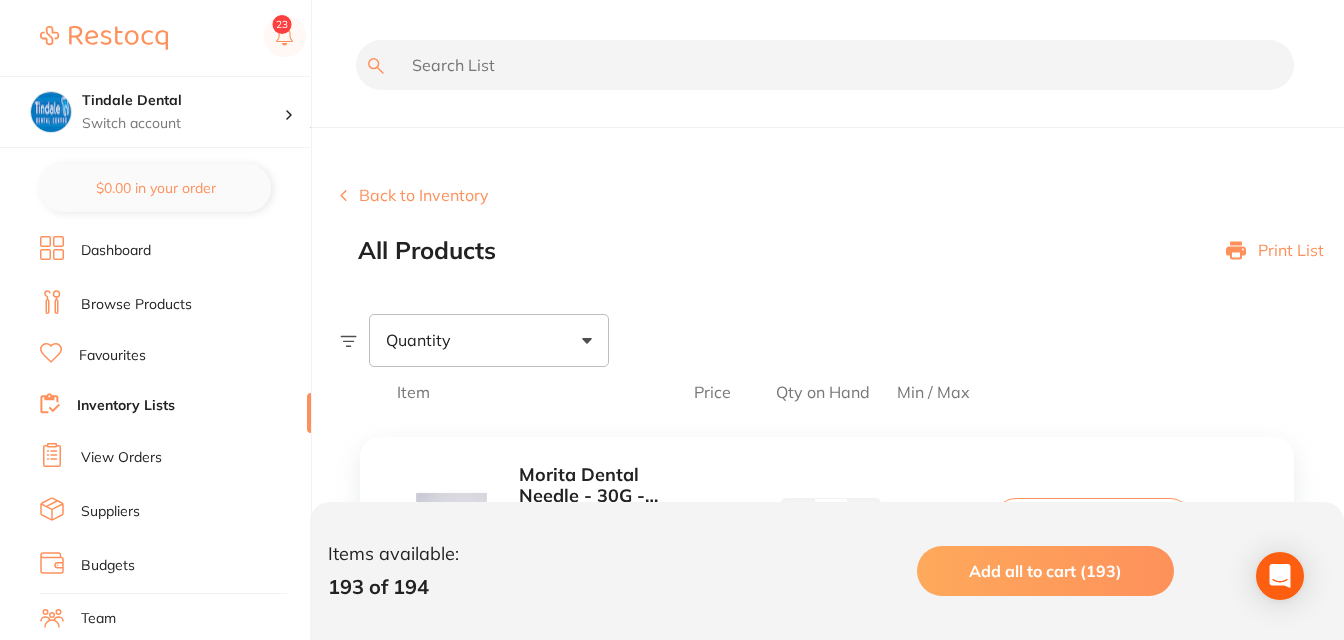 click at bounding box center (825, 65) 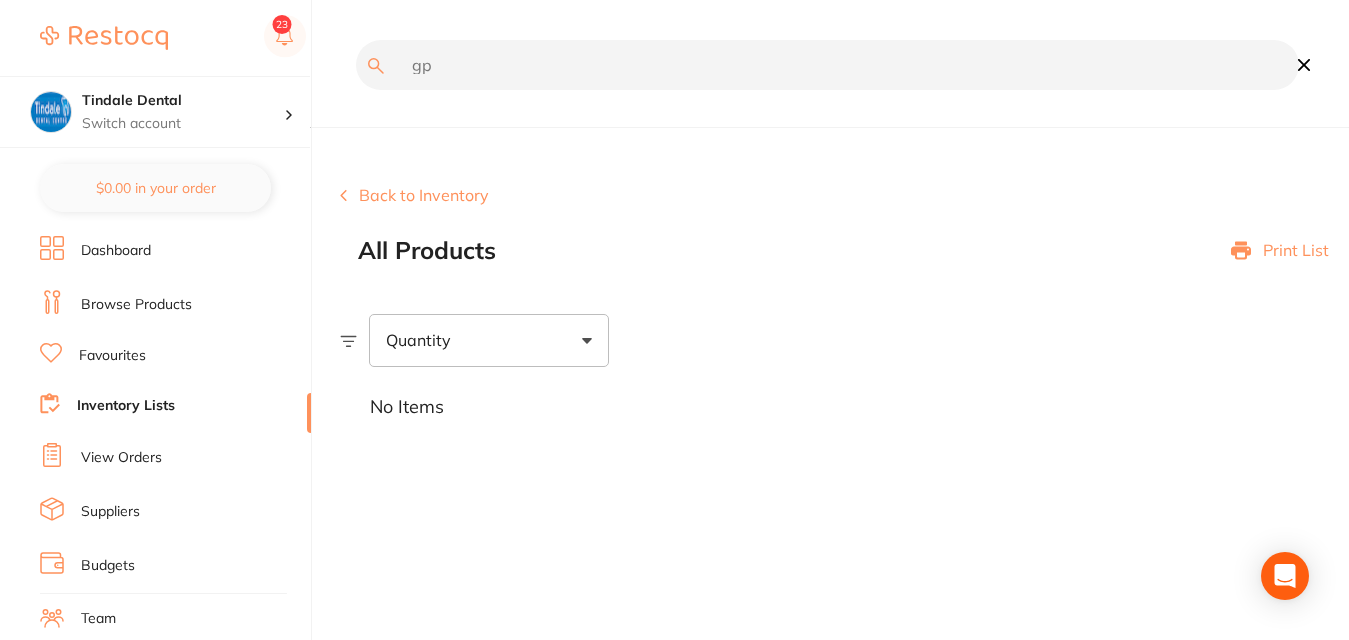 type on "gp" 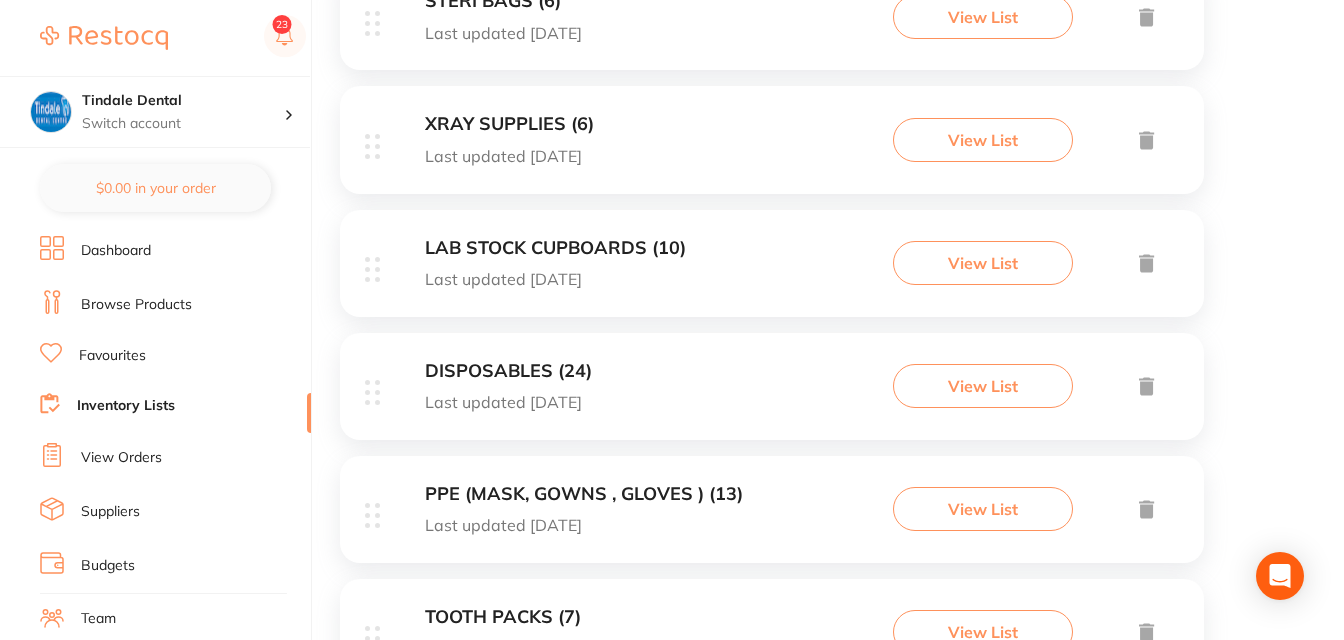 scroll, scrollTop: 700, scrollLeft: 0, axis: vertical 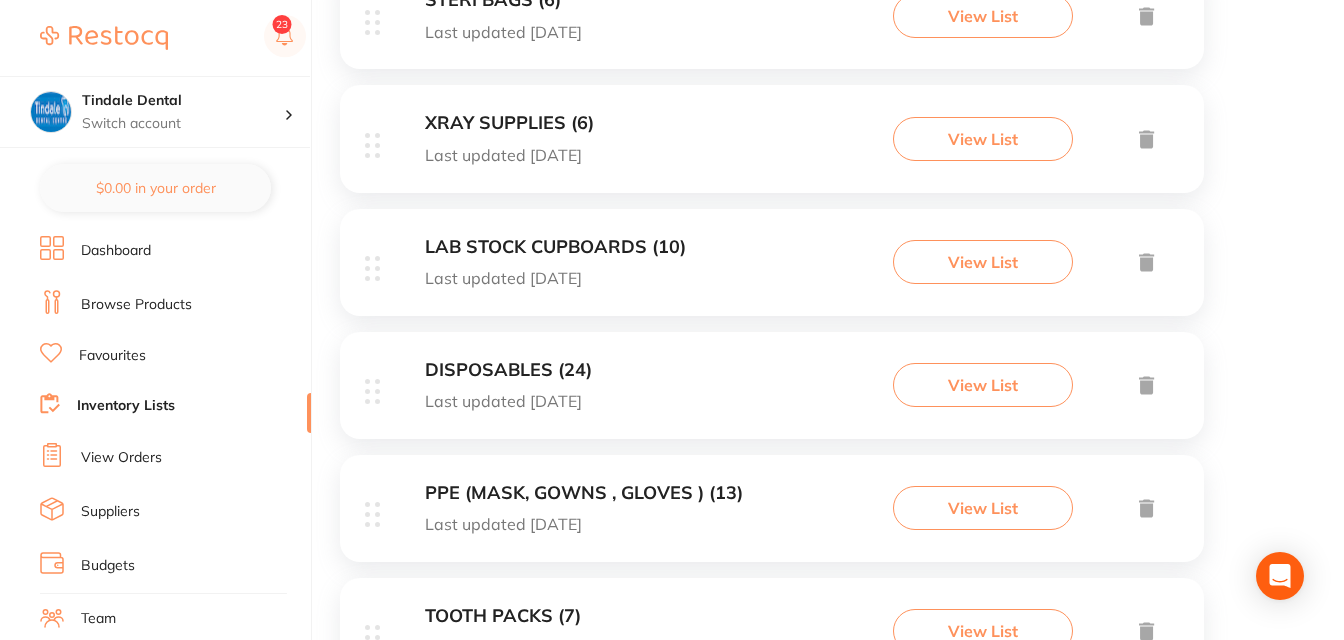 click on "DISPOSABLES (24)" at bounding box center [508, 370] 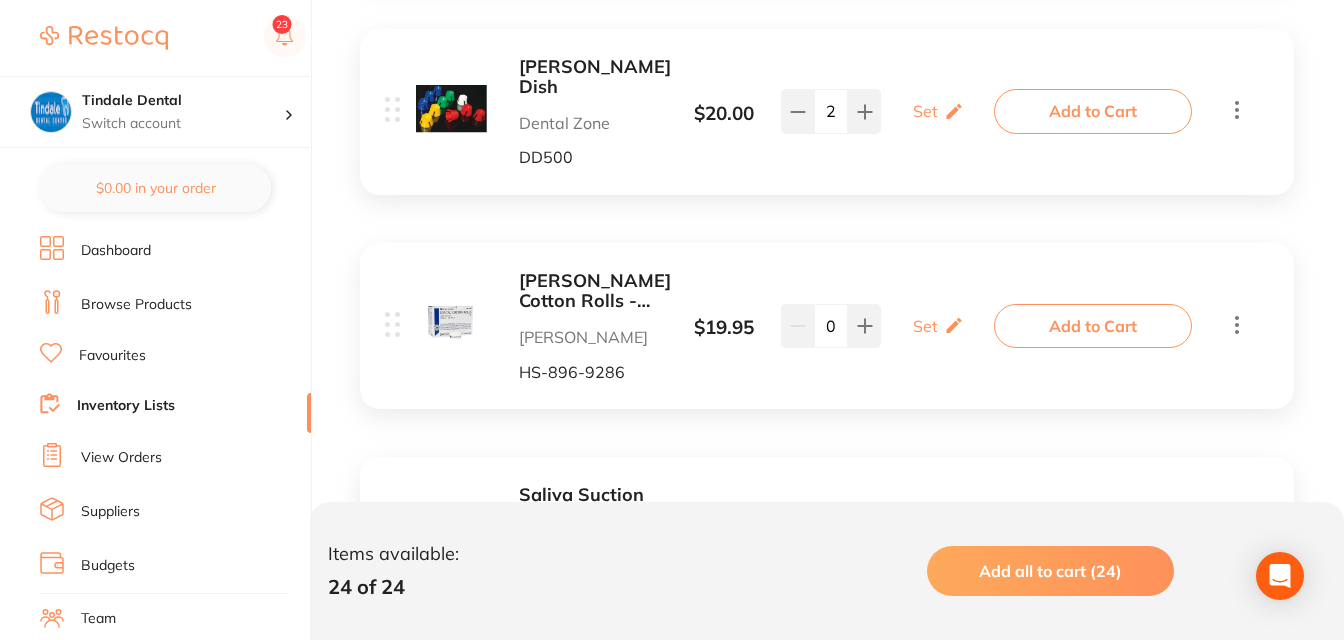 scroll, scrollTop: 2600, scrollLeft: 0, axis: vertical 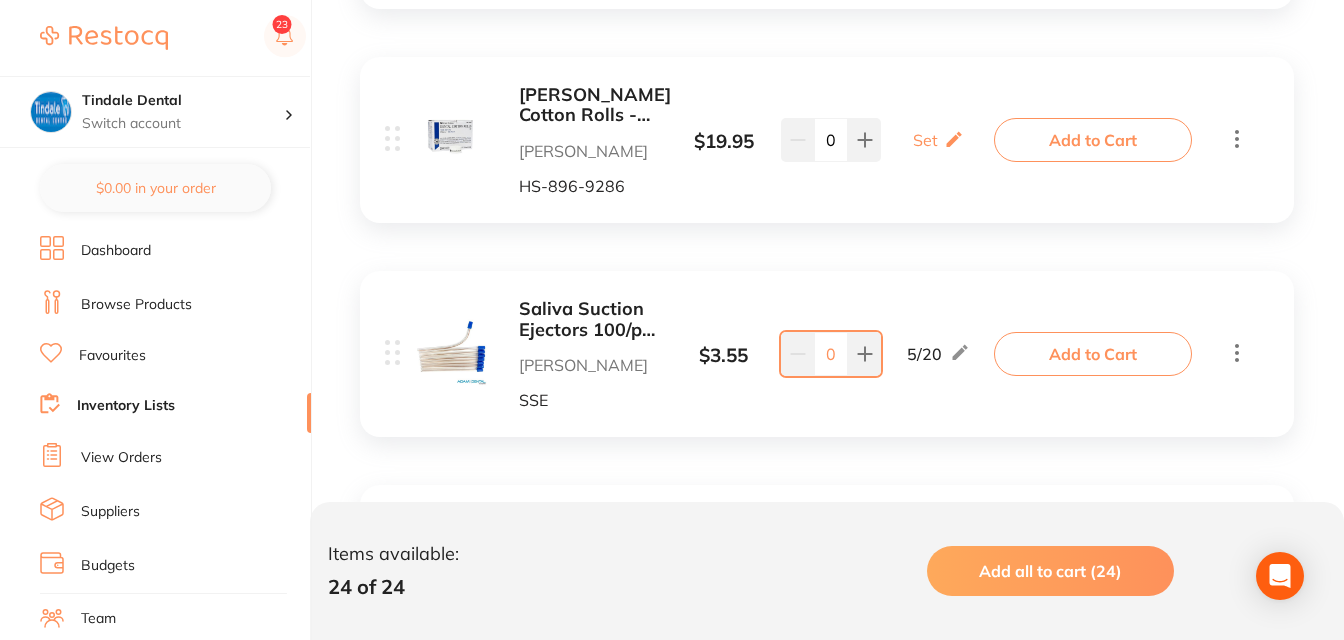 click on "0" at bounding box center [831, 354] 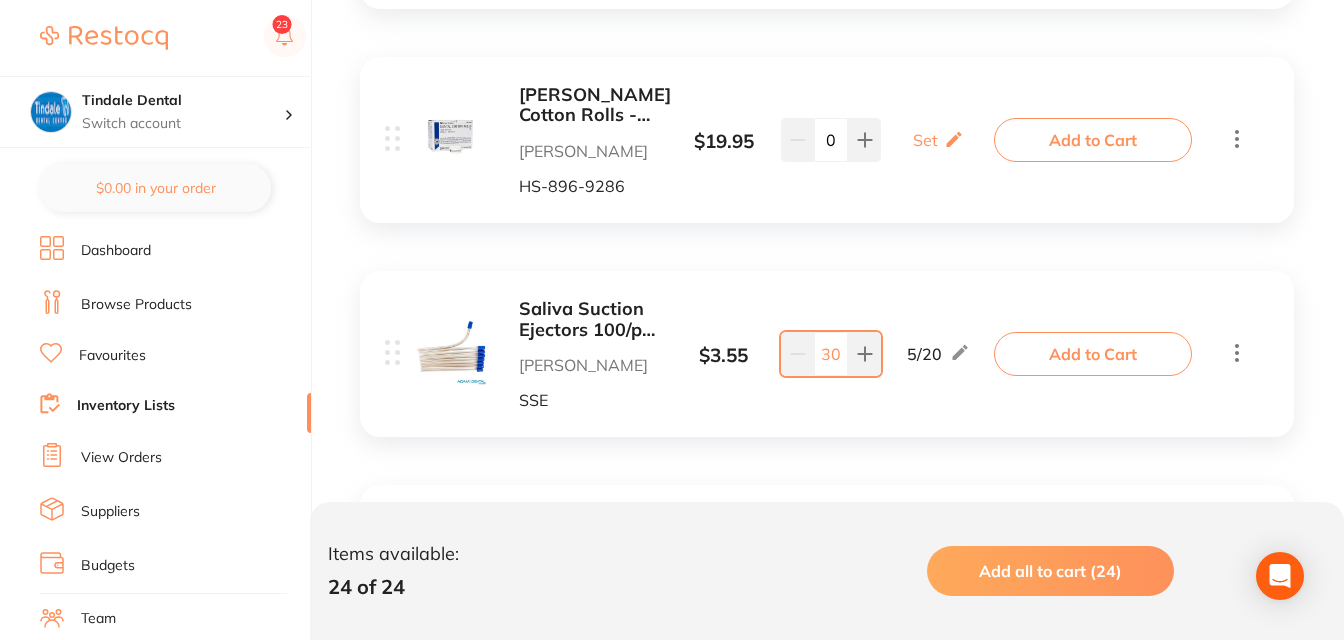 type on "30" 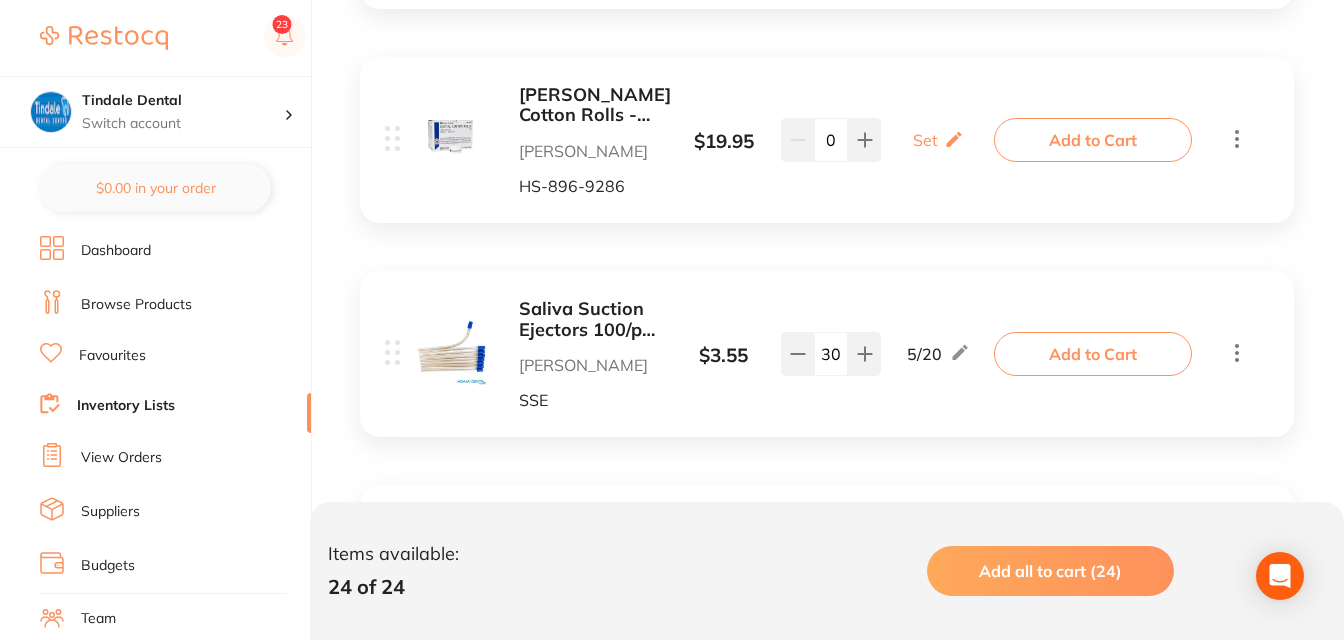 scroll, scrollTop: 1, scrollLeft: 0, axis: vertical 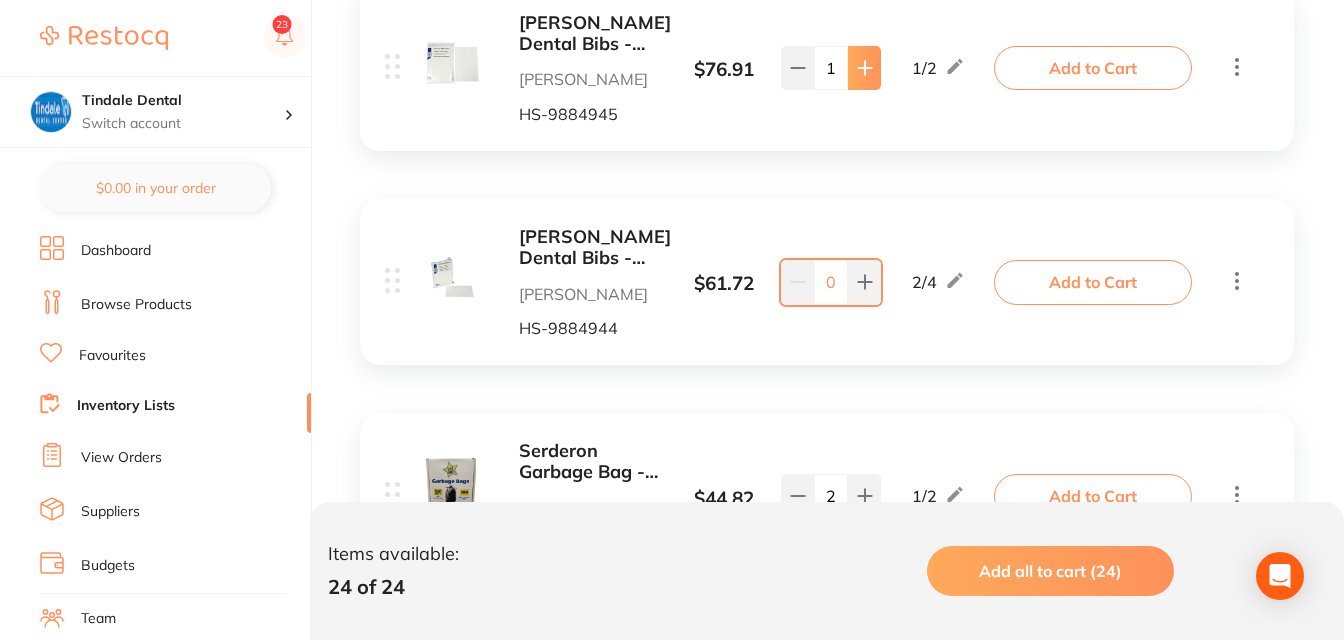 click at bounding box center (864, -2502) 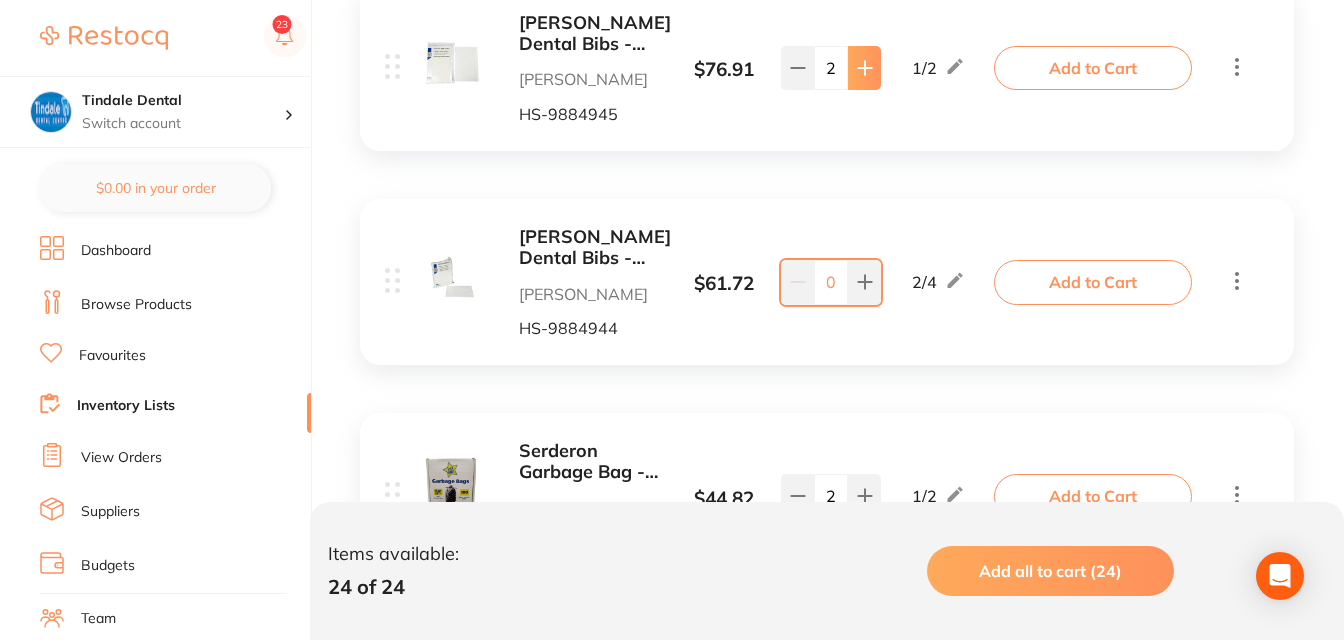 click at bounding box center [864, -2502] 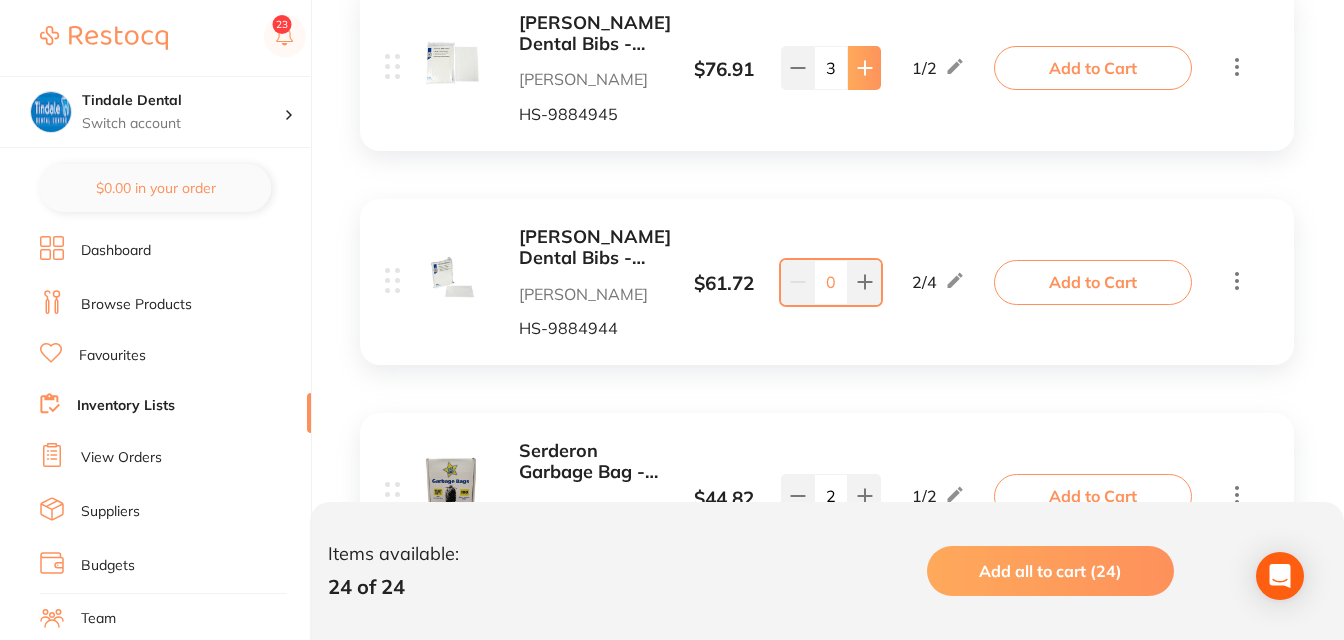 click at bounding box center [864, -2502] 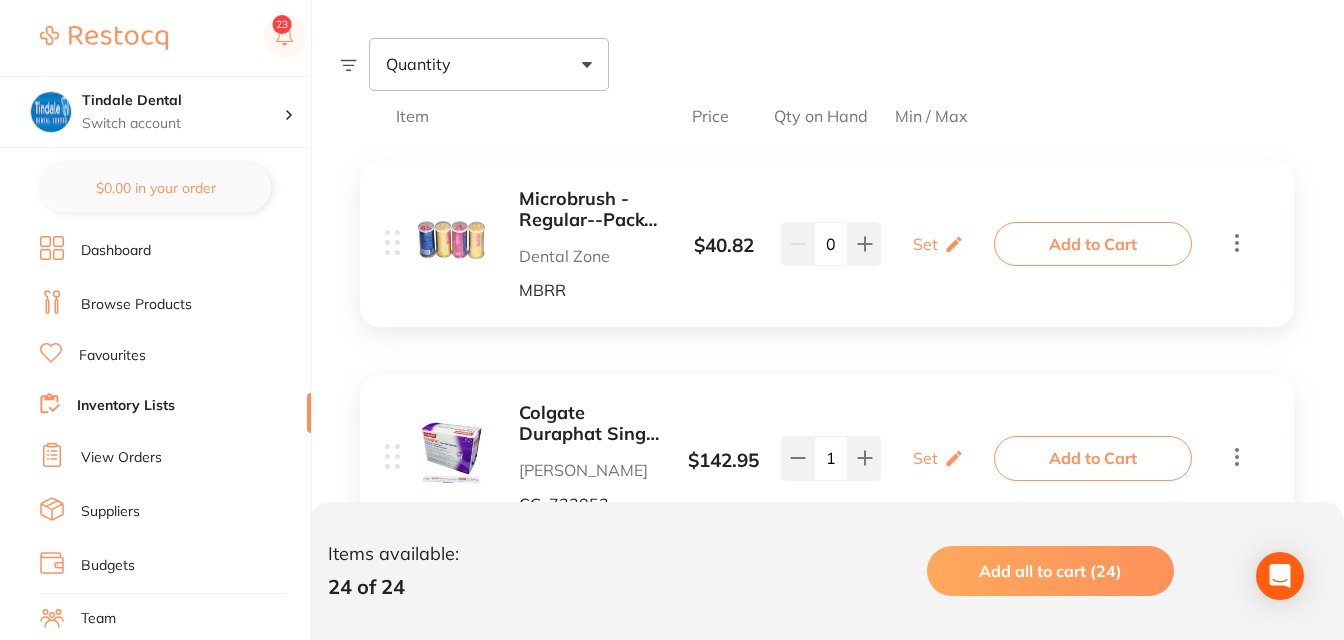 scroll, scrollTop: 300, scrollLeft: 0, axis: vertical 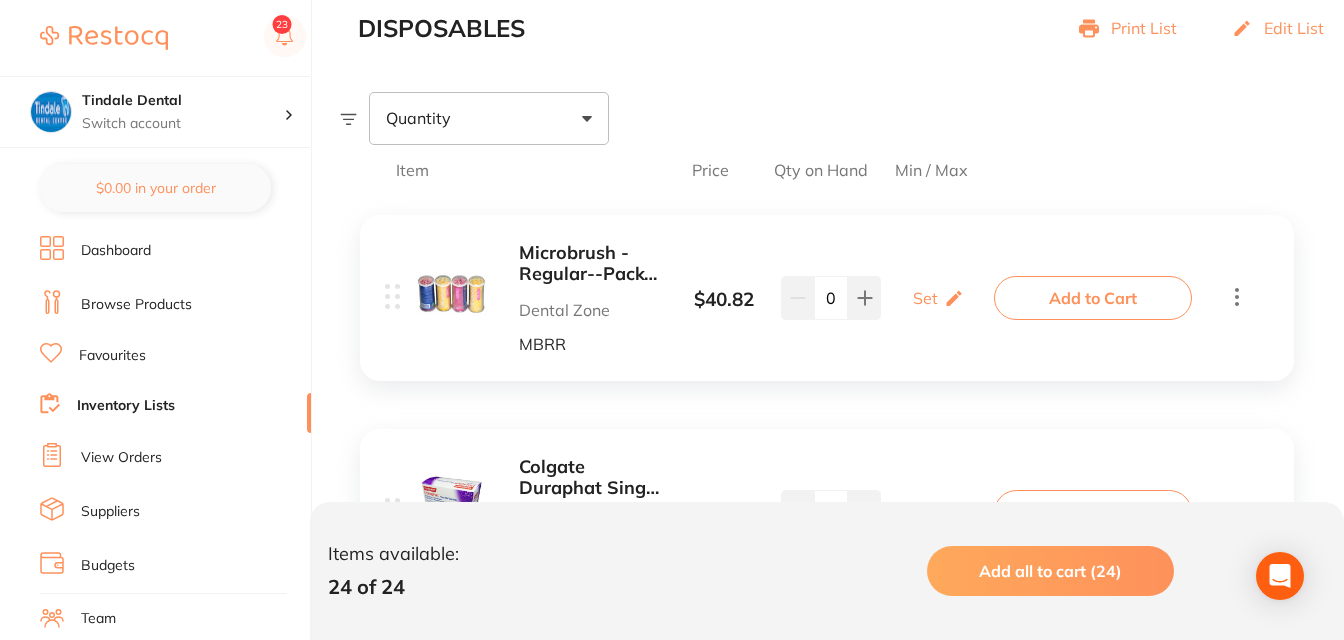 click on "Browse Products" at bounding box center [136, 305] 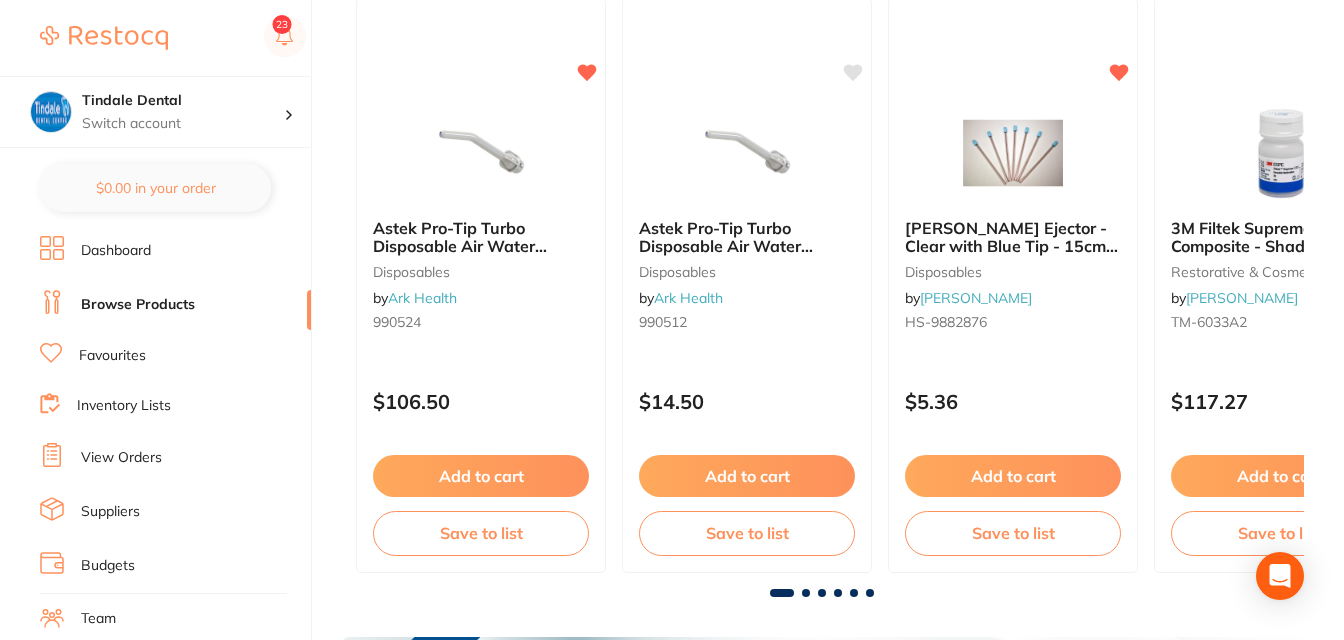 scroll, scrollTop: 0, scrollLeft: 0, axis: both 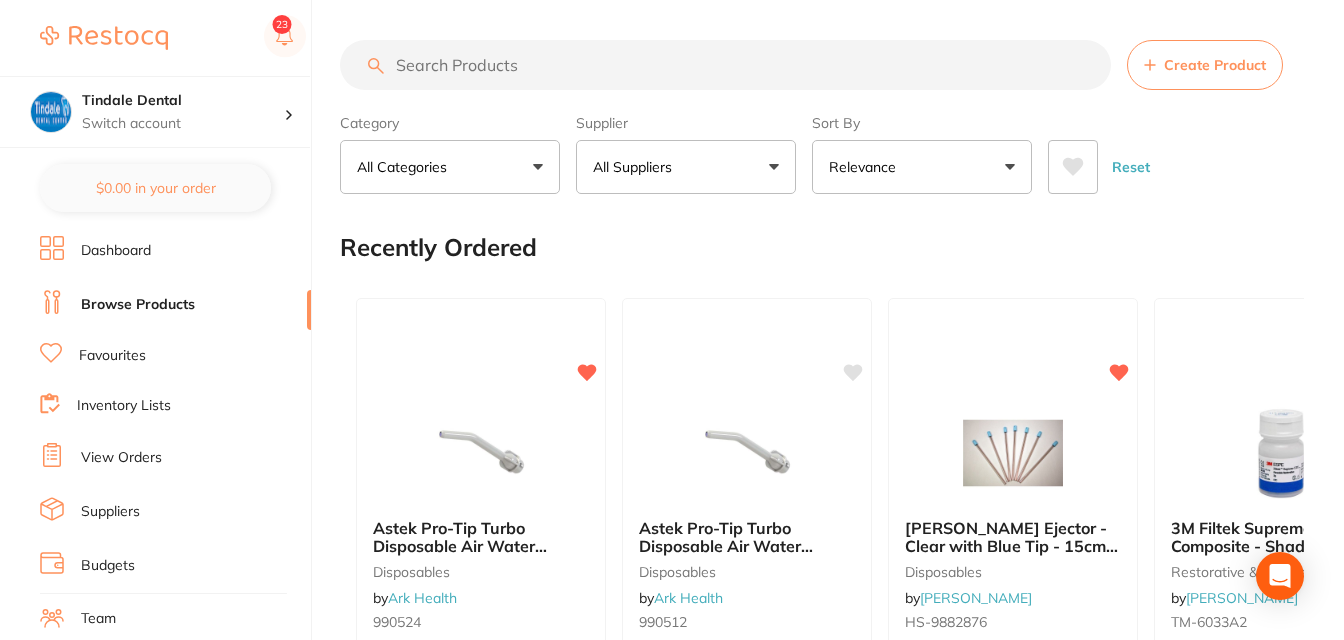 click at bounding box center (725, 65) 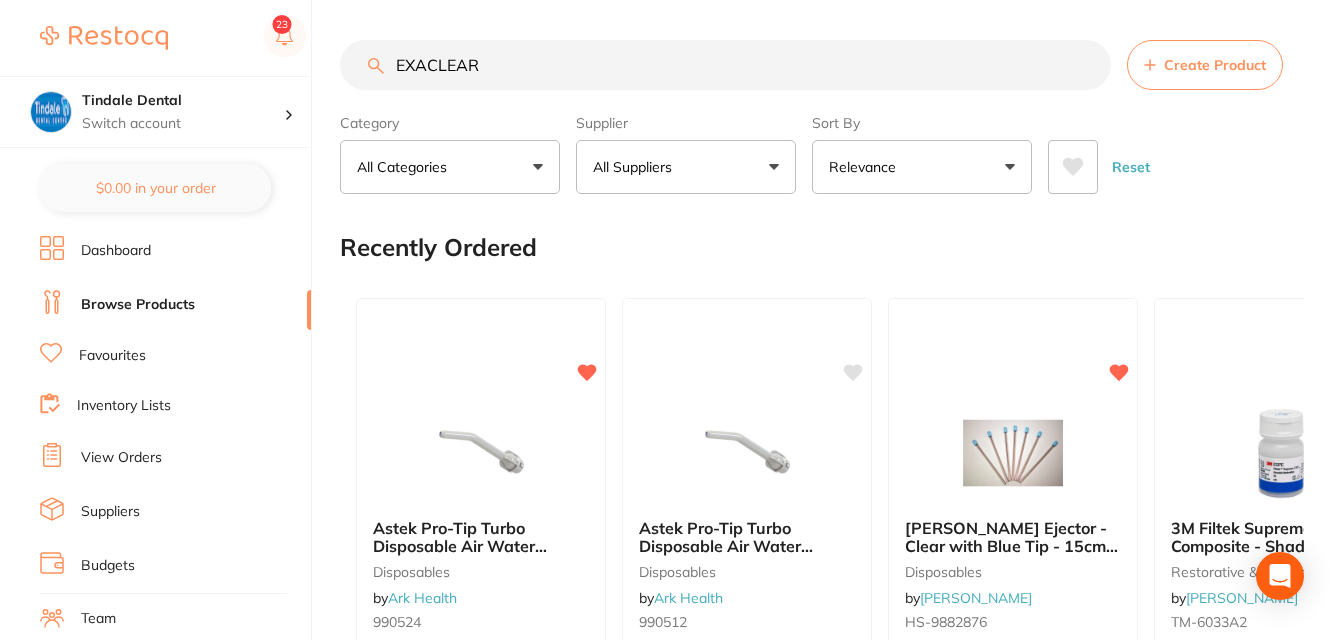 type on "EXACLEAR" 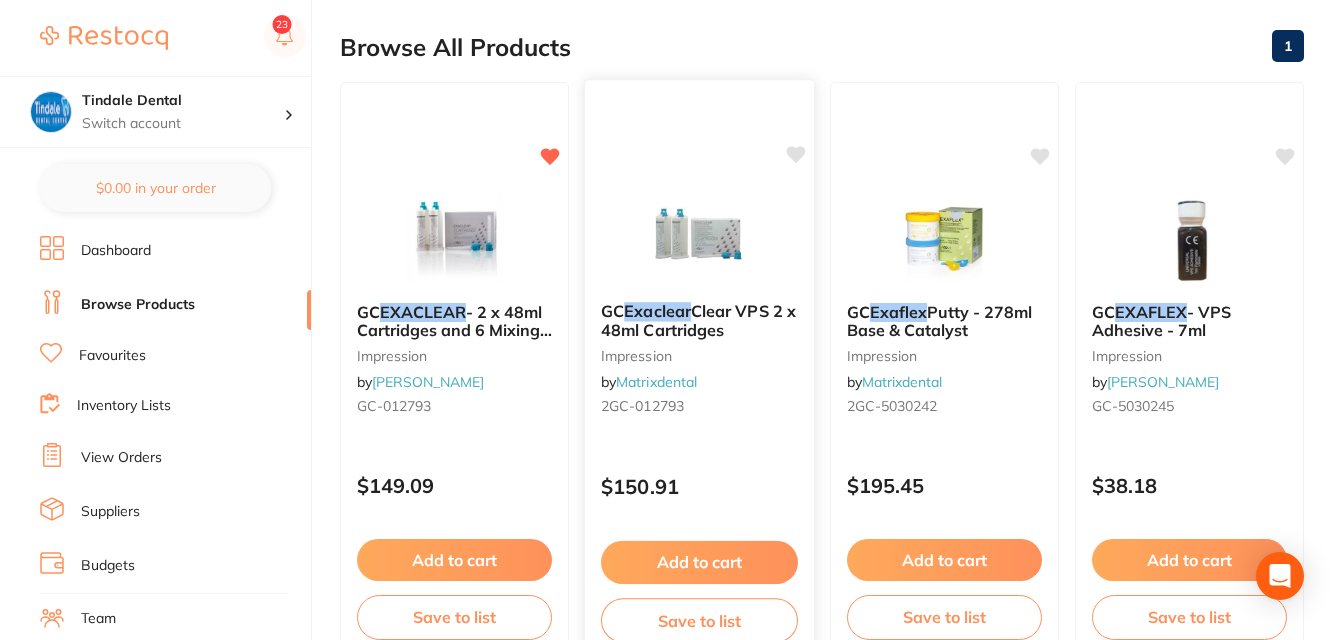 scroll, scrollTop: 300, scrollLeft: 0, axis: vertical 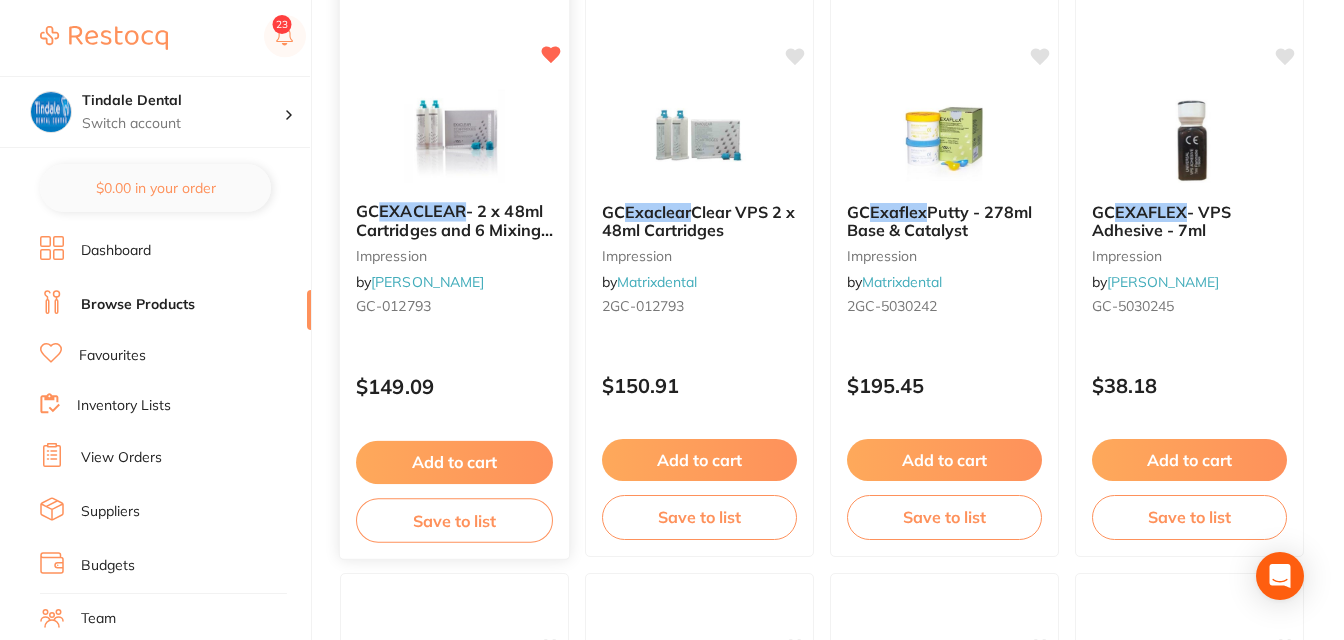 click on "Save to list" at bounding box center (454, 520) 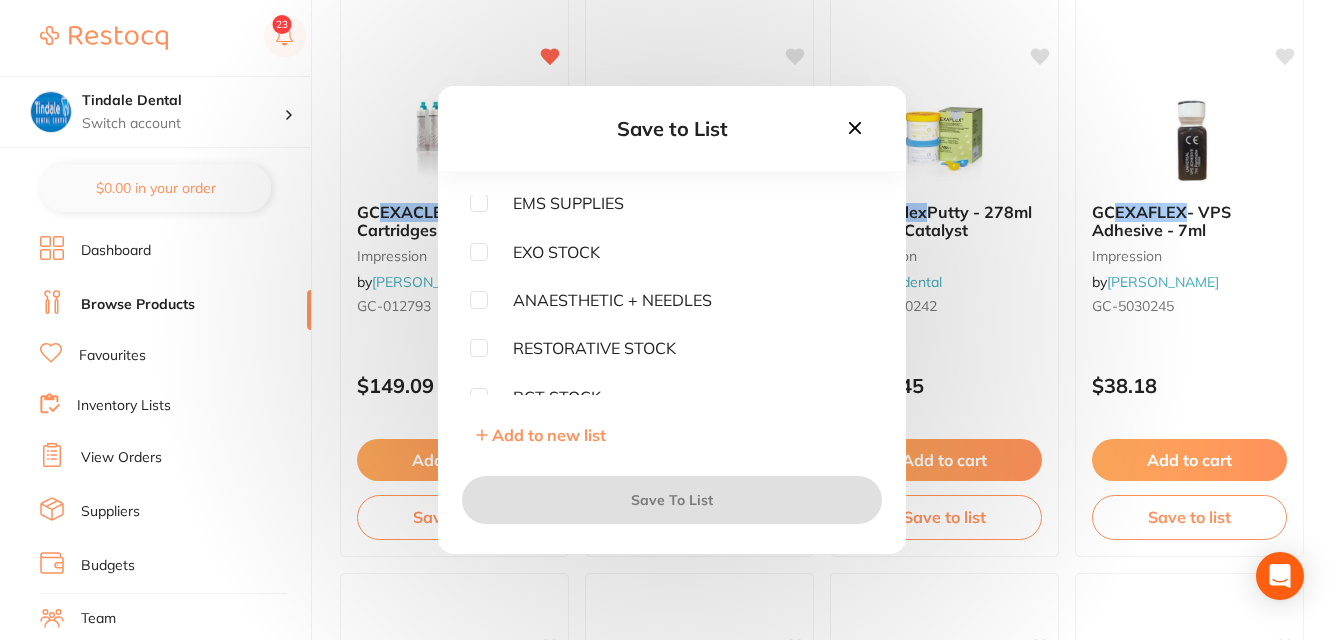 scroll, scrollTop: 547, scrollLeft: 0, axis: vertical 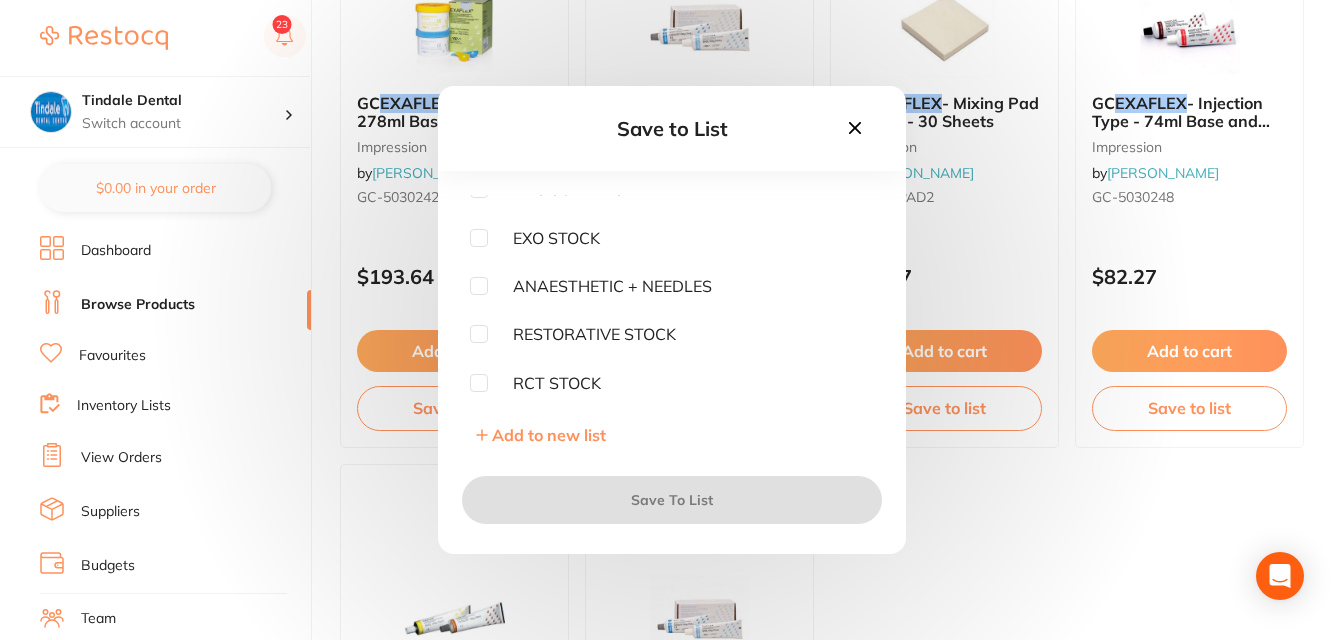 click at bounding box center [479, 334] 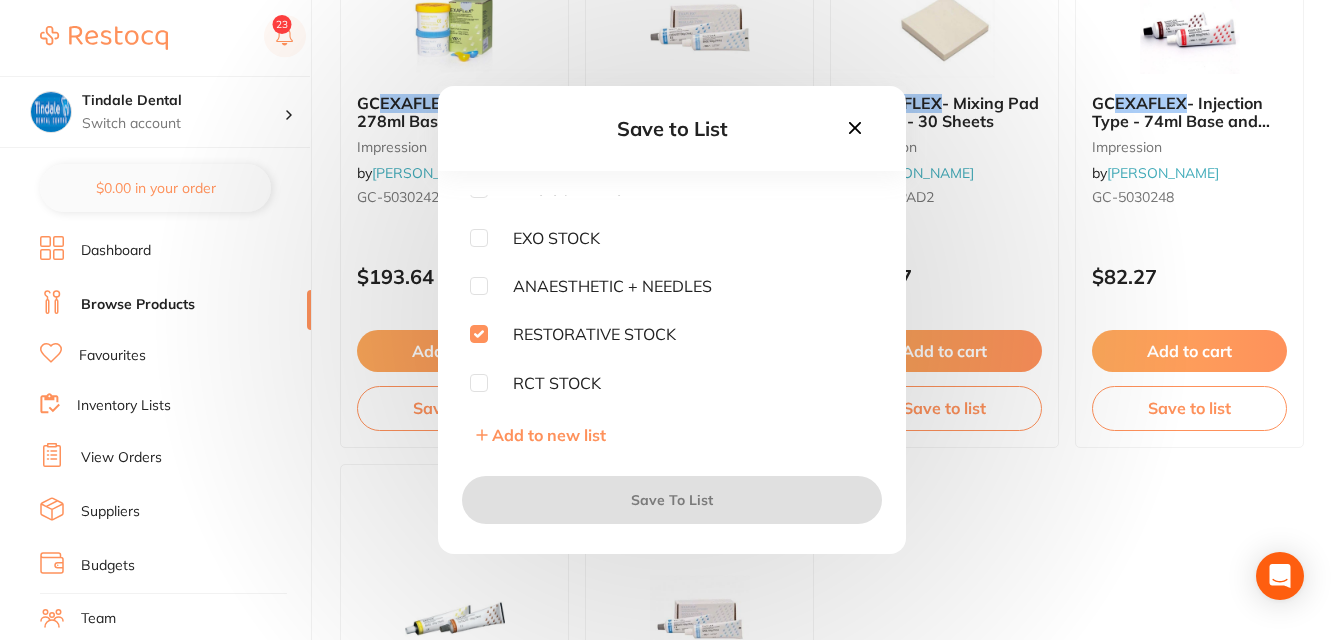 checkbox on "true" 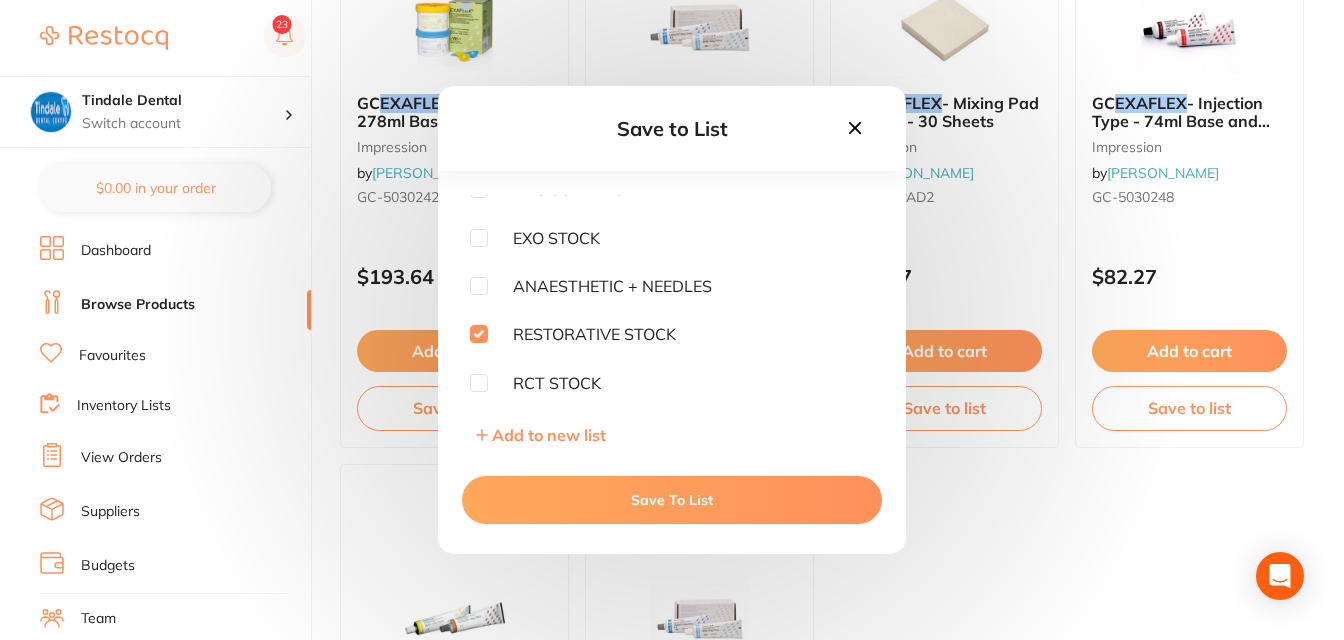 click on "Save To List" at bounding box center (672, 500) 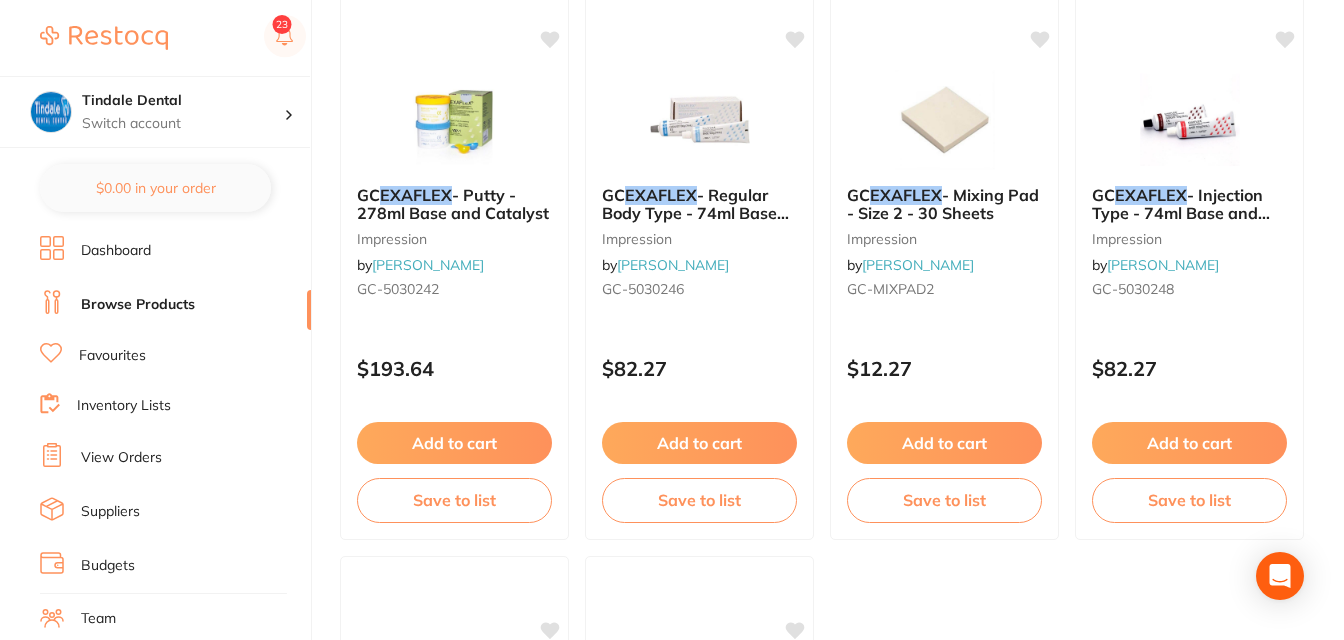 scroll, scrollTop: 900, scrollLeft: 0, axis: vertical 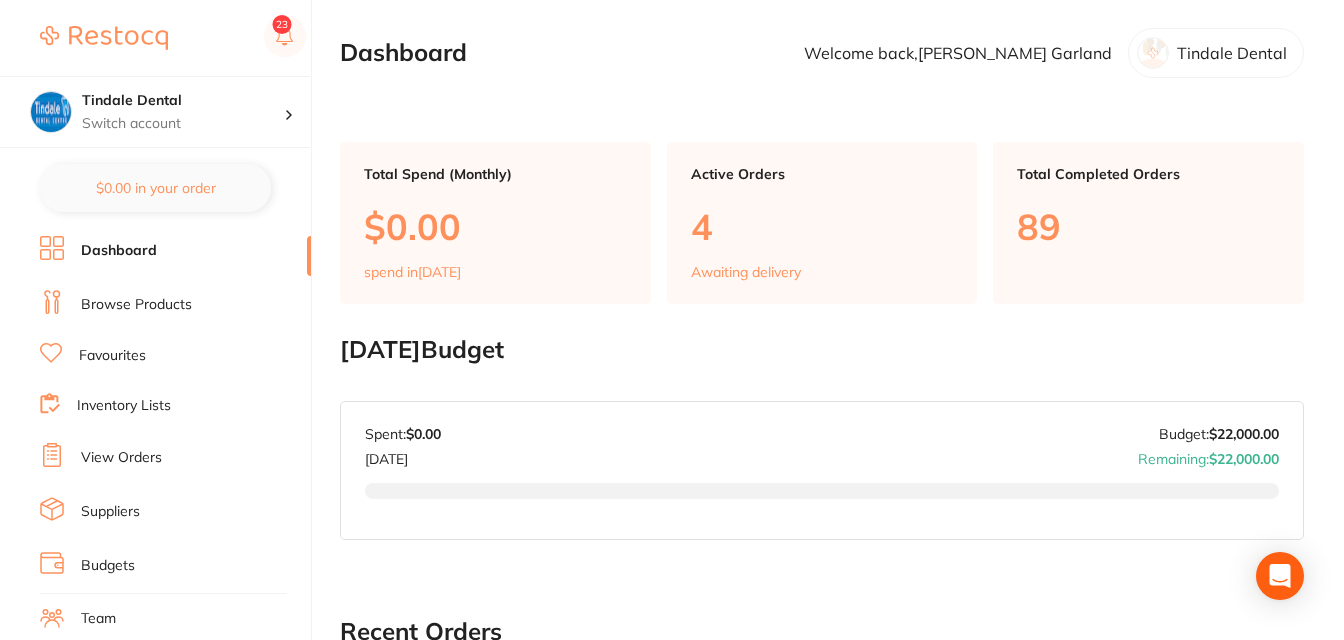 click on "View Orders" at bounding box center (121, 458) 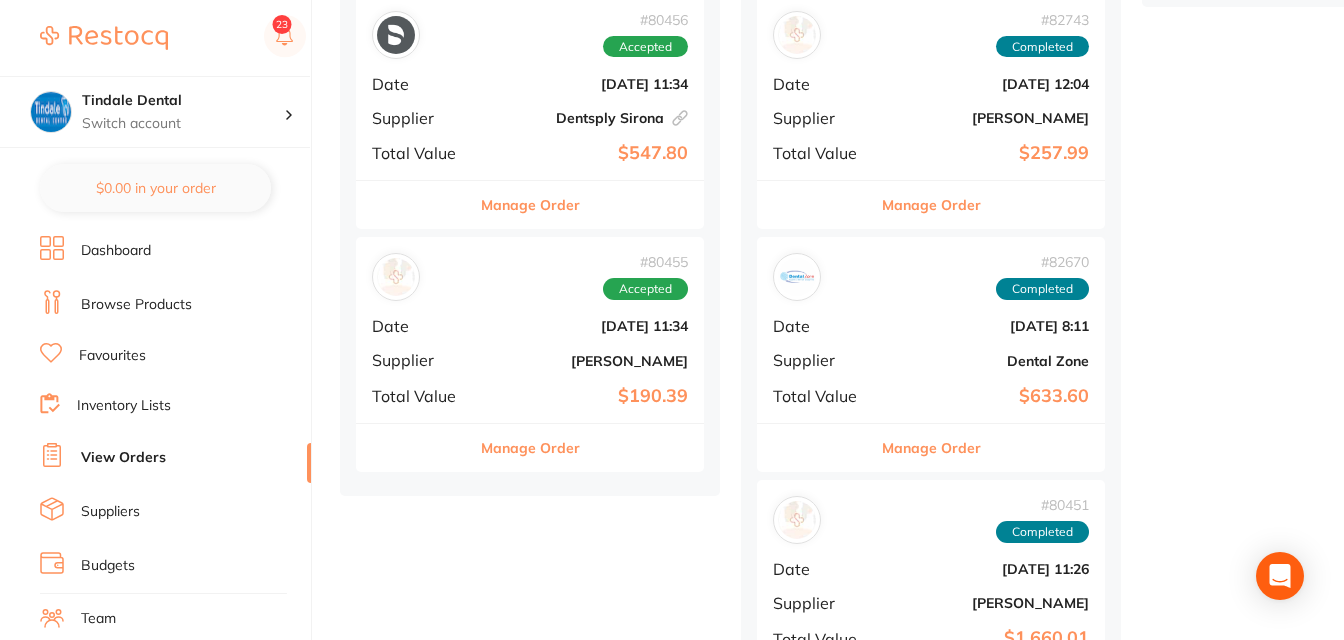 scroll, scrollTop: 800, scrollLeft: 0, axis: vertical 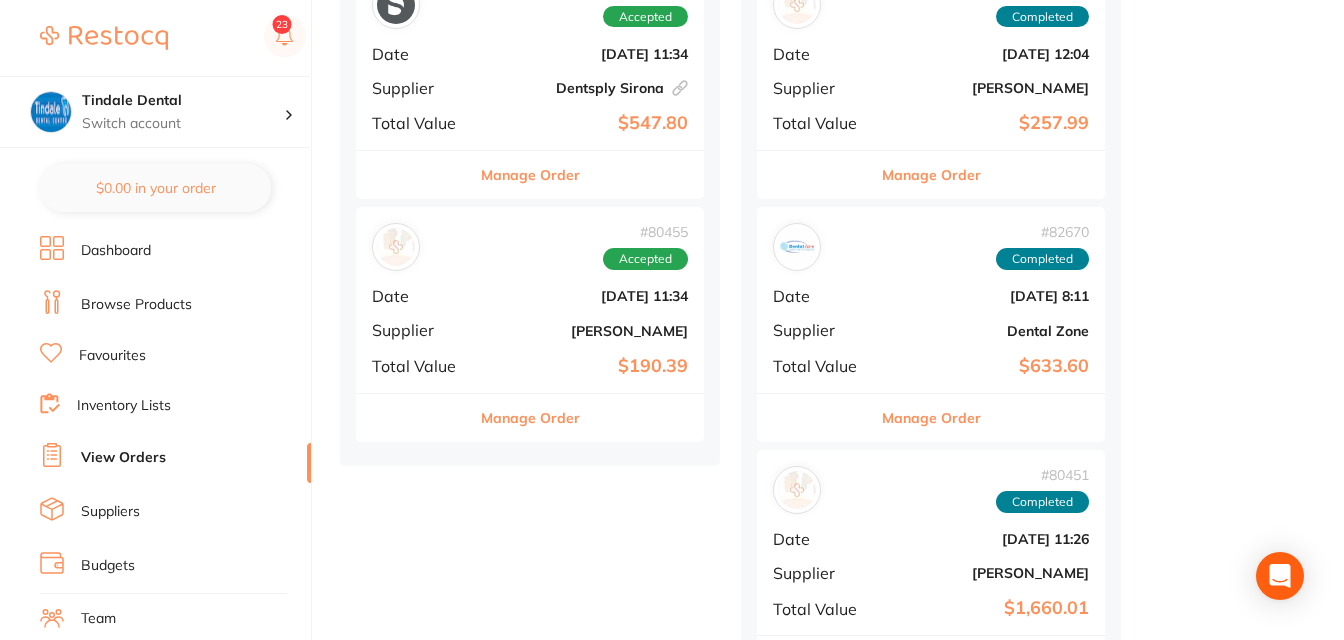 click on "Manage Order" at bounding box center [530, 418] 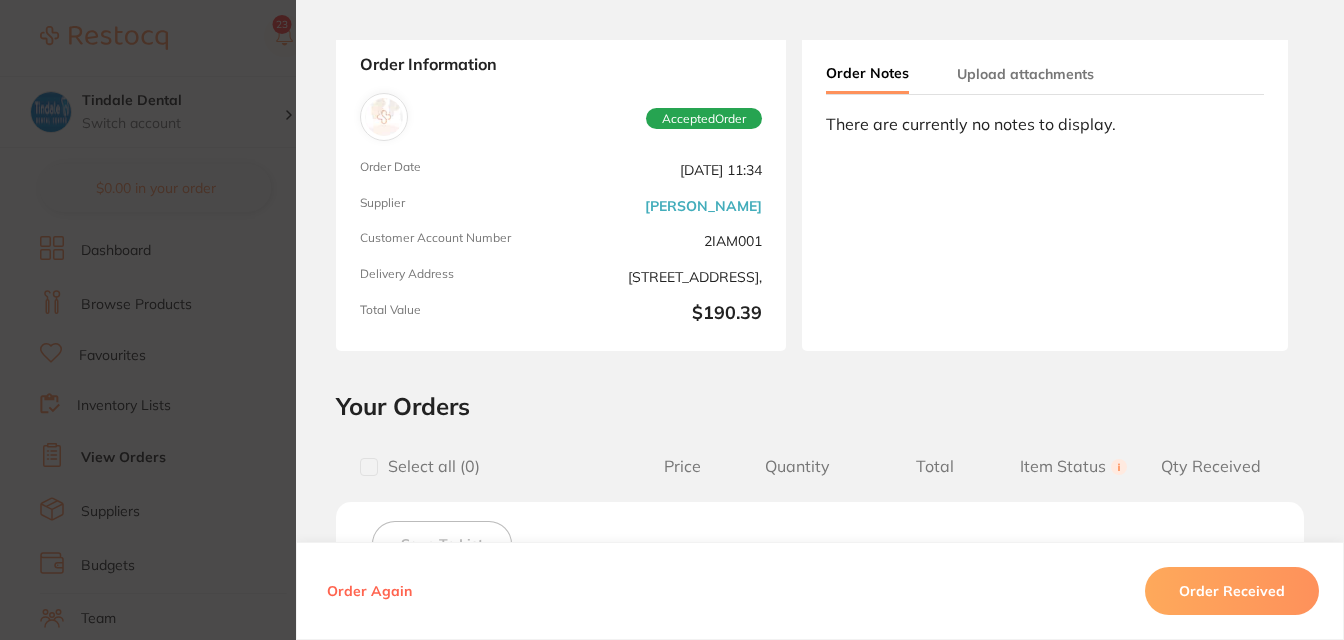 scroll, scrollTop: 0, scrollLeft: 0, axis: both 